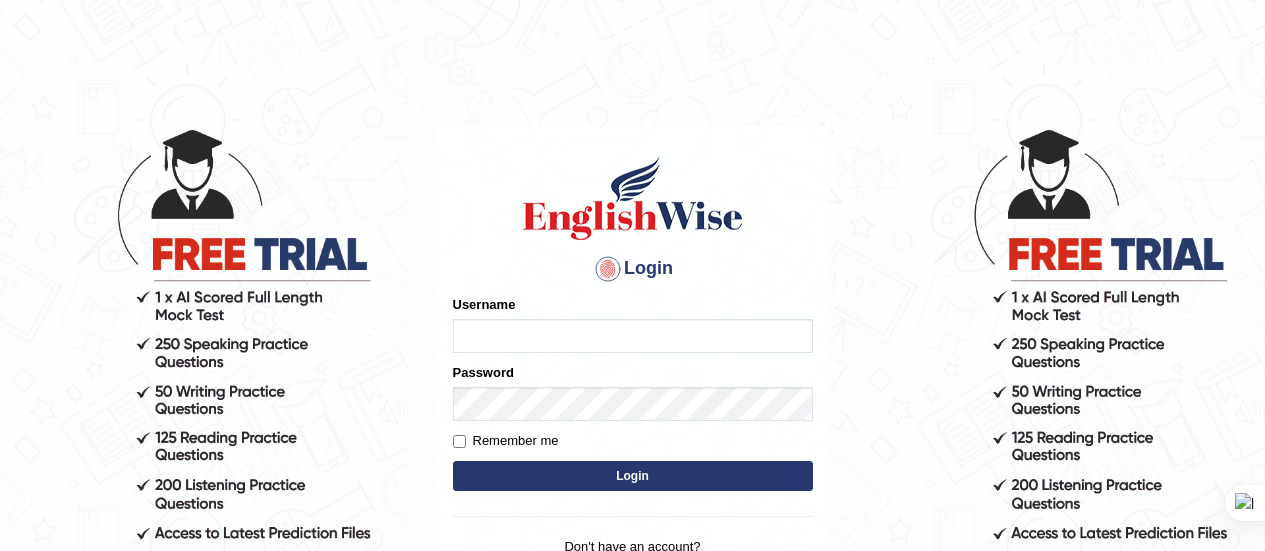 scroll, scrollTop: 0, scrollLeft: 0, axis: both 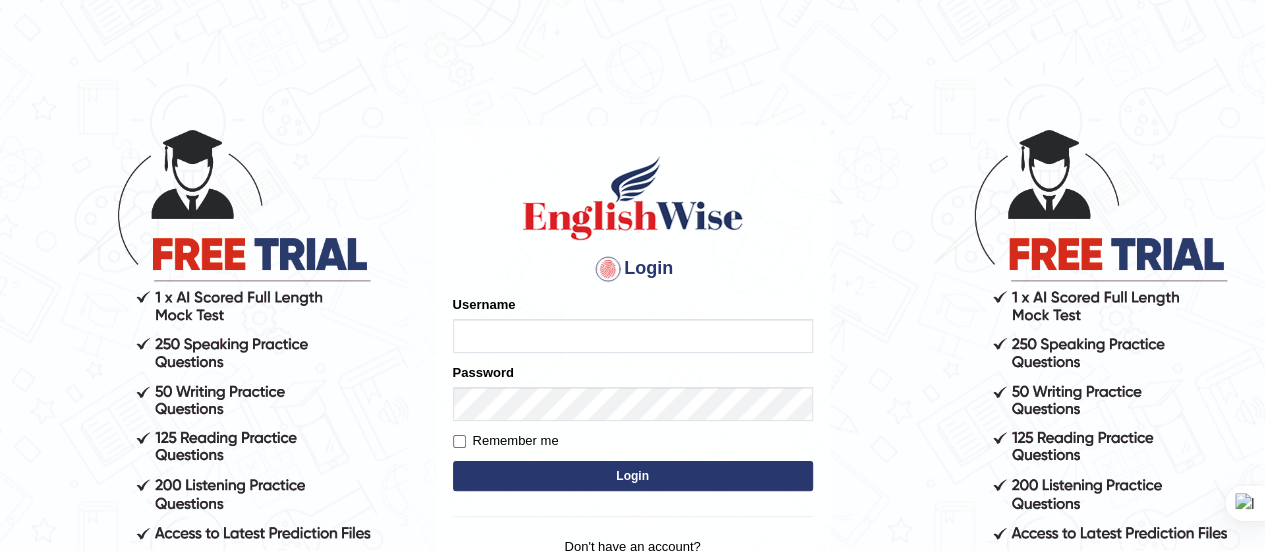 type on "Srinivasarao" 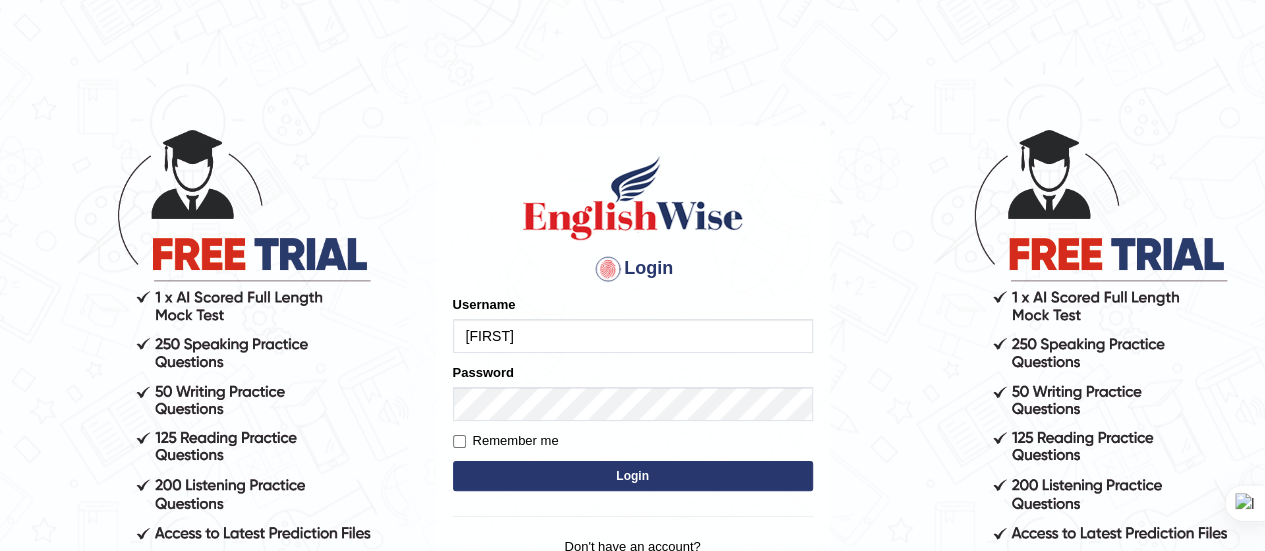 click on "Login" at bounding box center (633, 476) 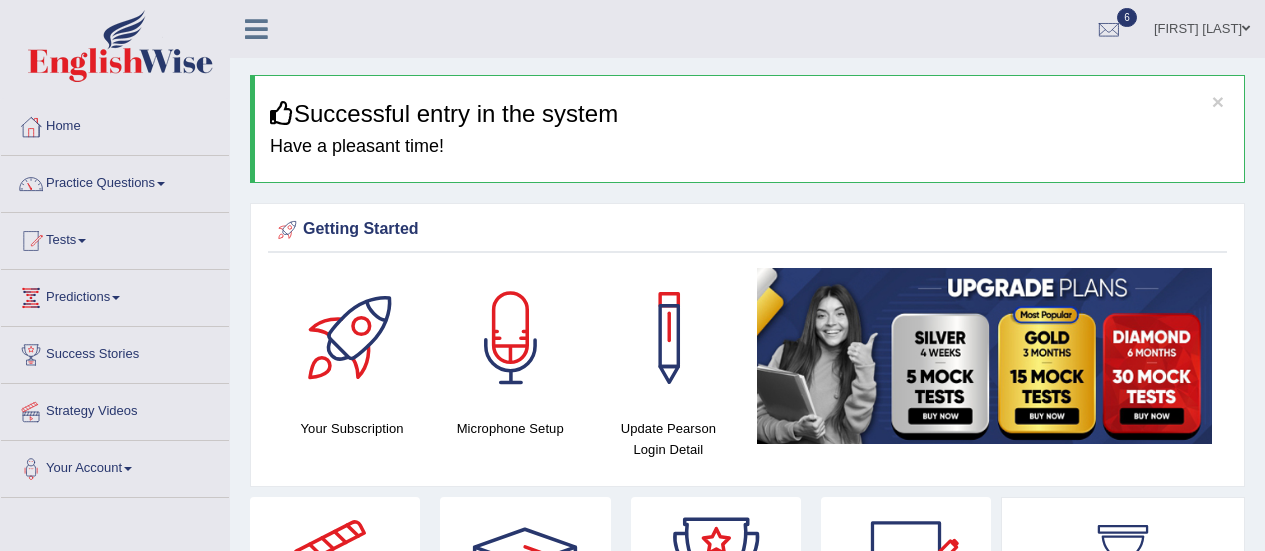 scroll, scrollTop: 0, scrollLeft: 0, axis: both 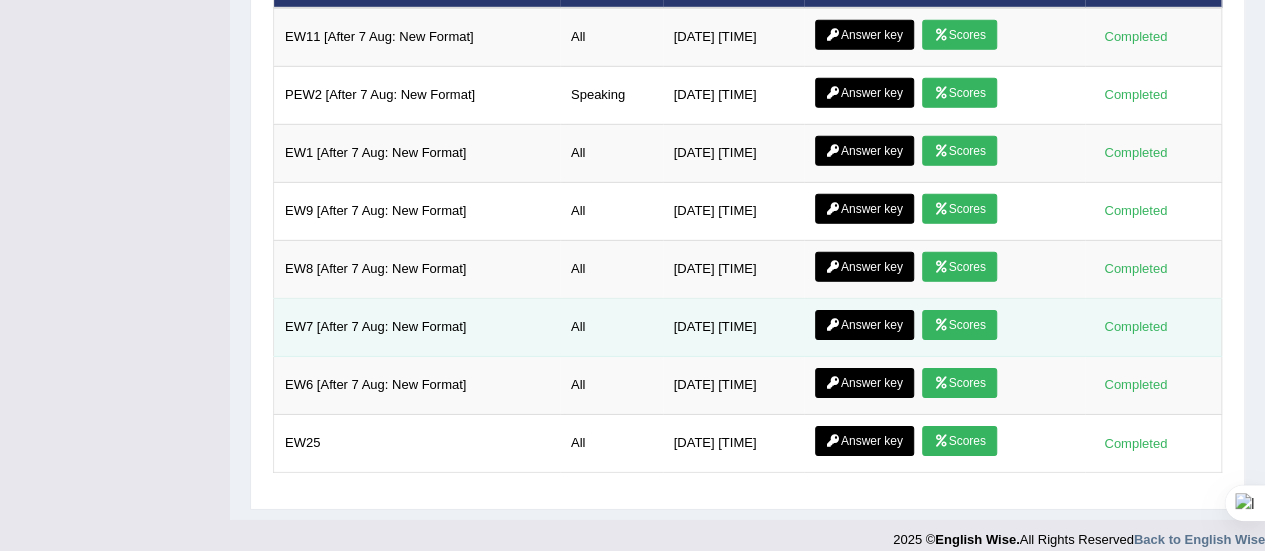 drag, startPoint x: 940, startPoint y: 403, endPoint x: 931, endPoint y: 296, distance: 107.37784 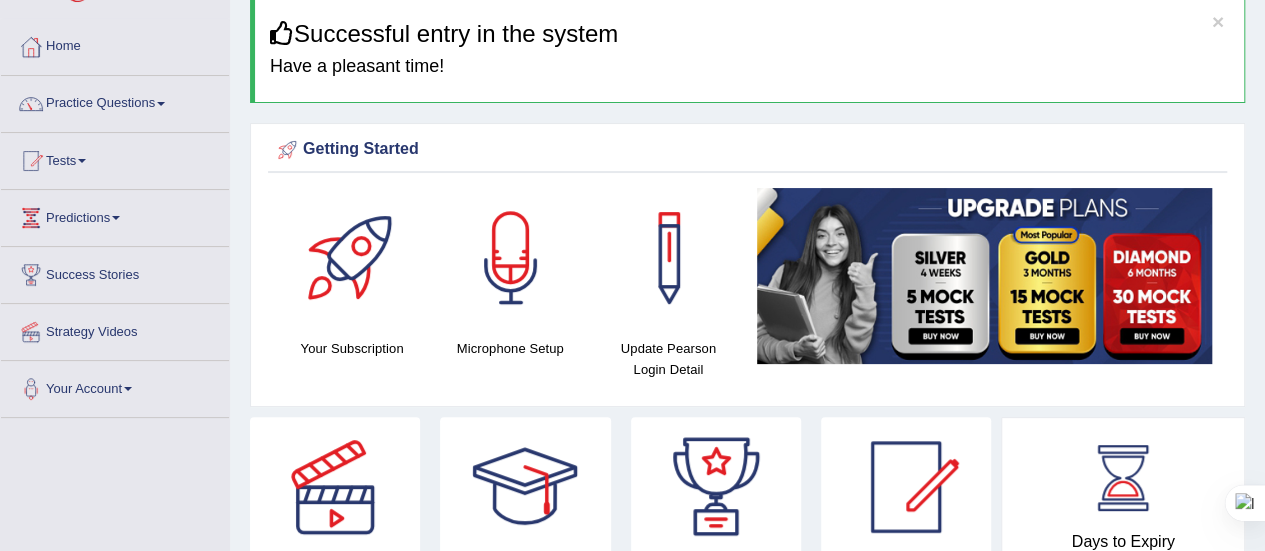 scroll, scrollTop: 78, scrollLeft: 0, axis: vertical 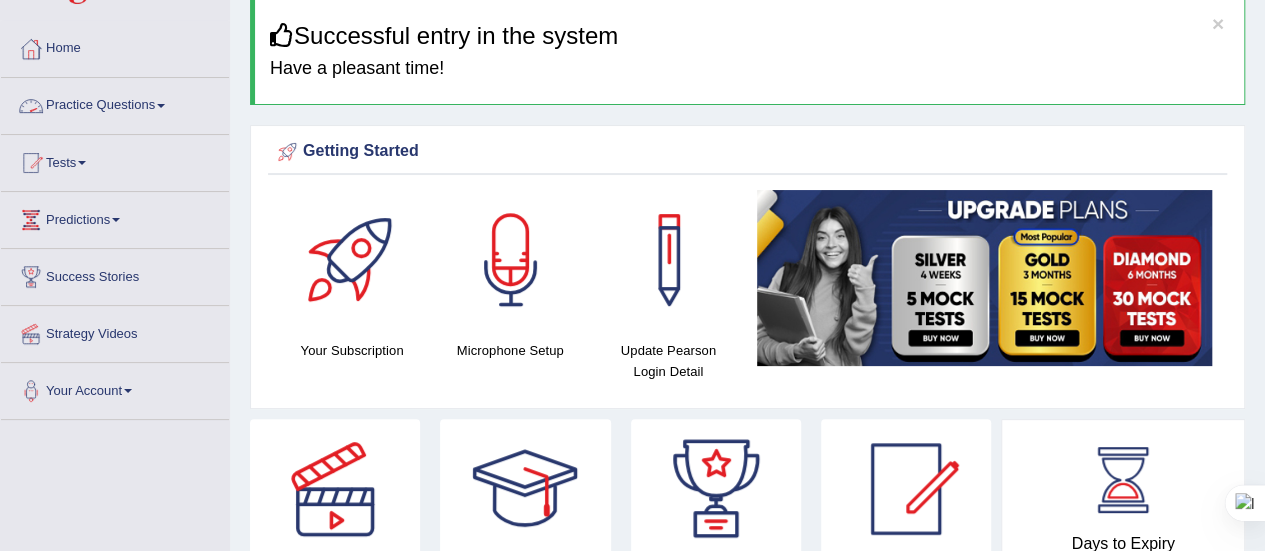 click on "Practice Questions" at bounding box center (115, 103) 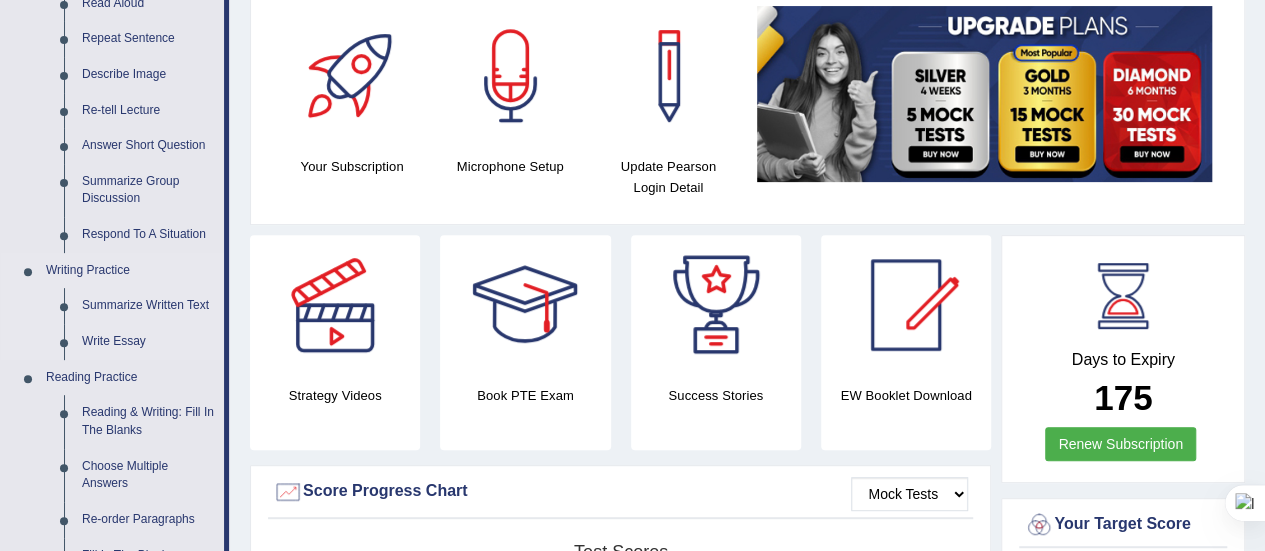 scroll, scrollTop: 314, scrollLeft: 0, axis: vertical 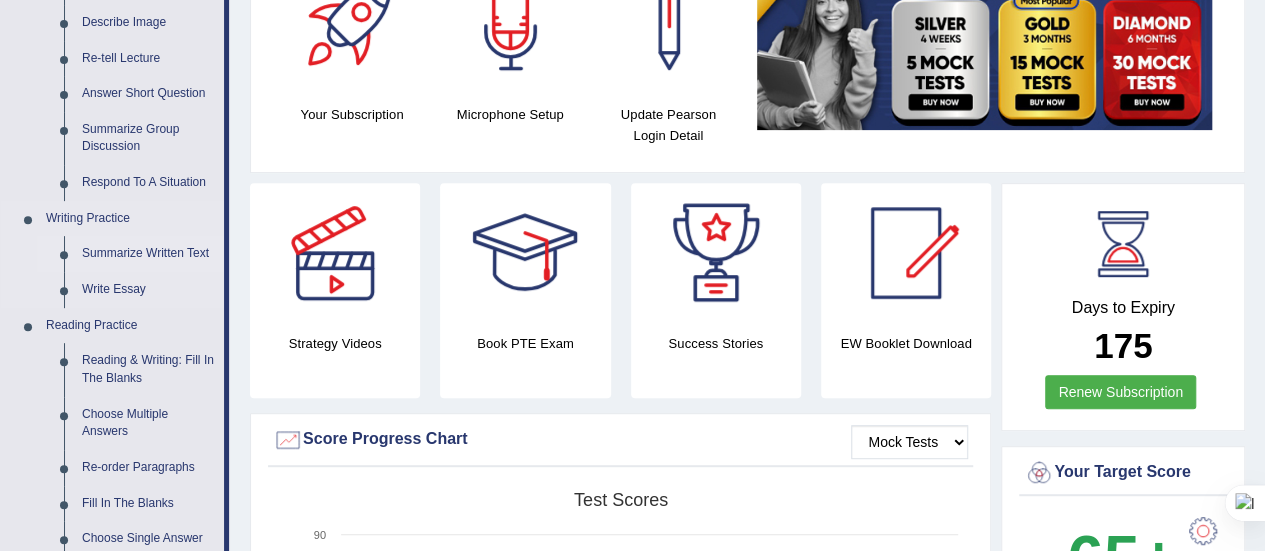 click on "Summarize Written Text" at bounding box center (148, 254) 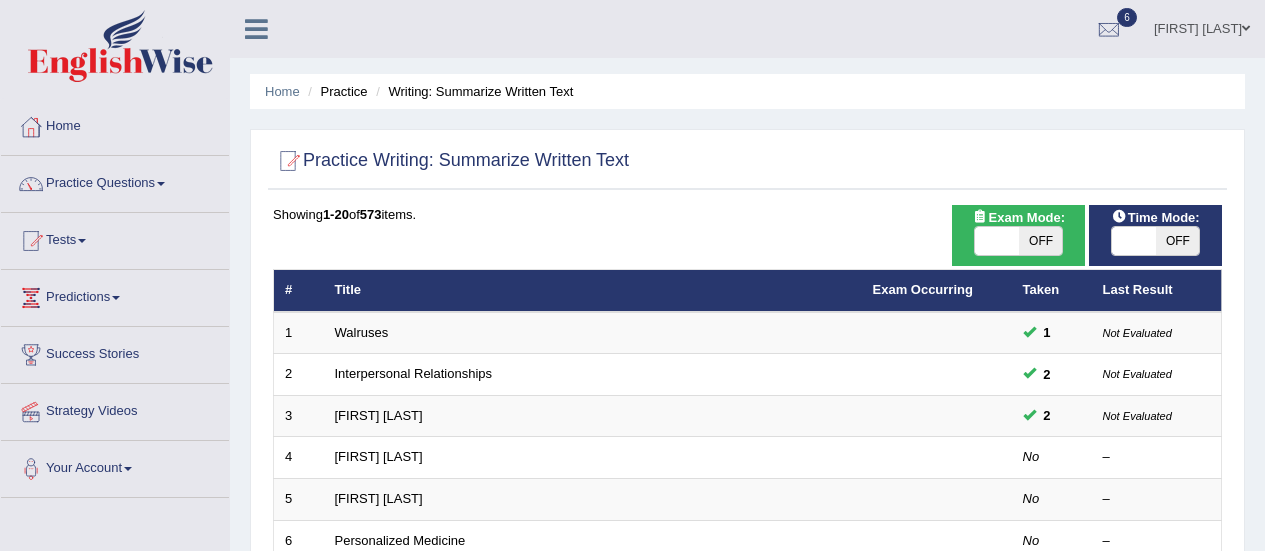 scroll, scrollTop: 0, scrollLeft: 0, axis: both 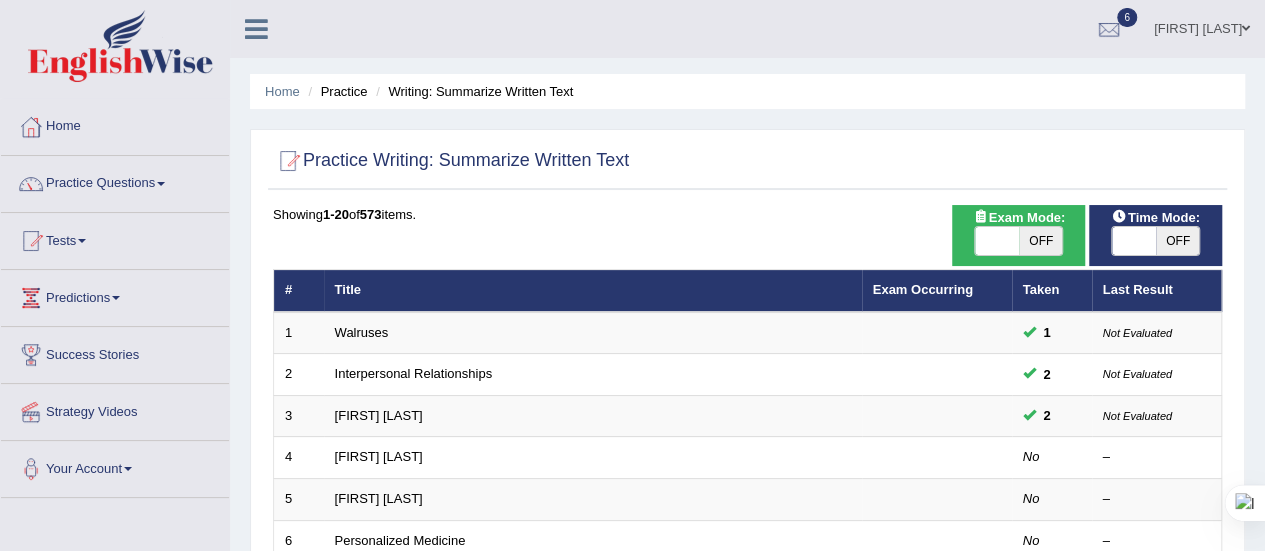 click on "OFF" at bounding box center [1041, 241] 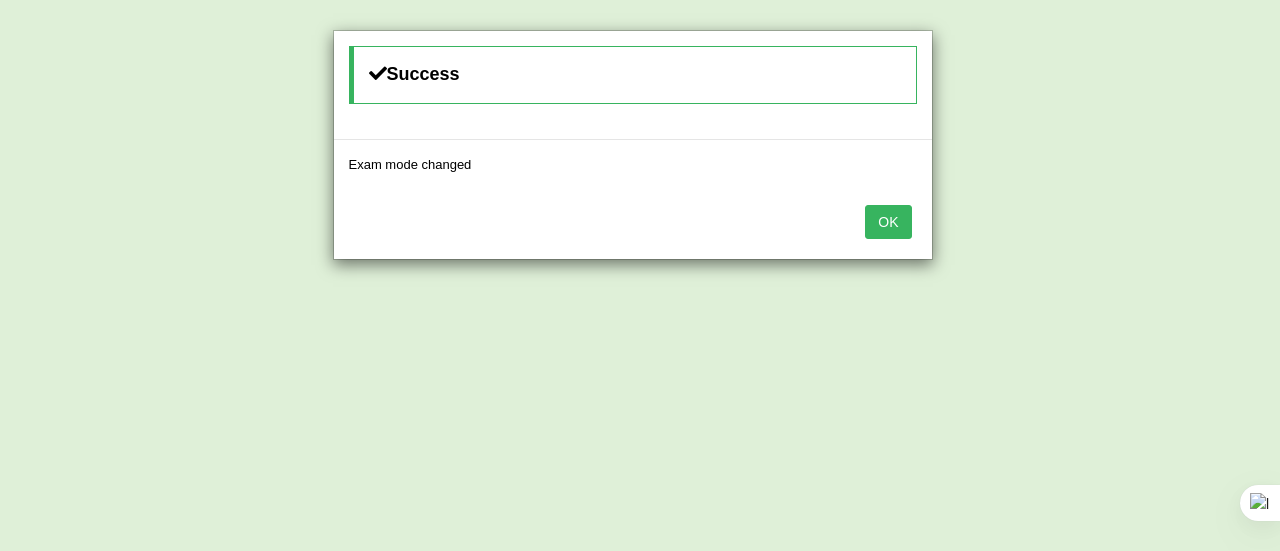 click on "OK" at bounding box center (888, 222) 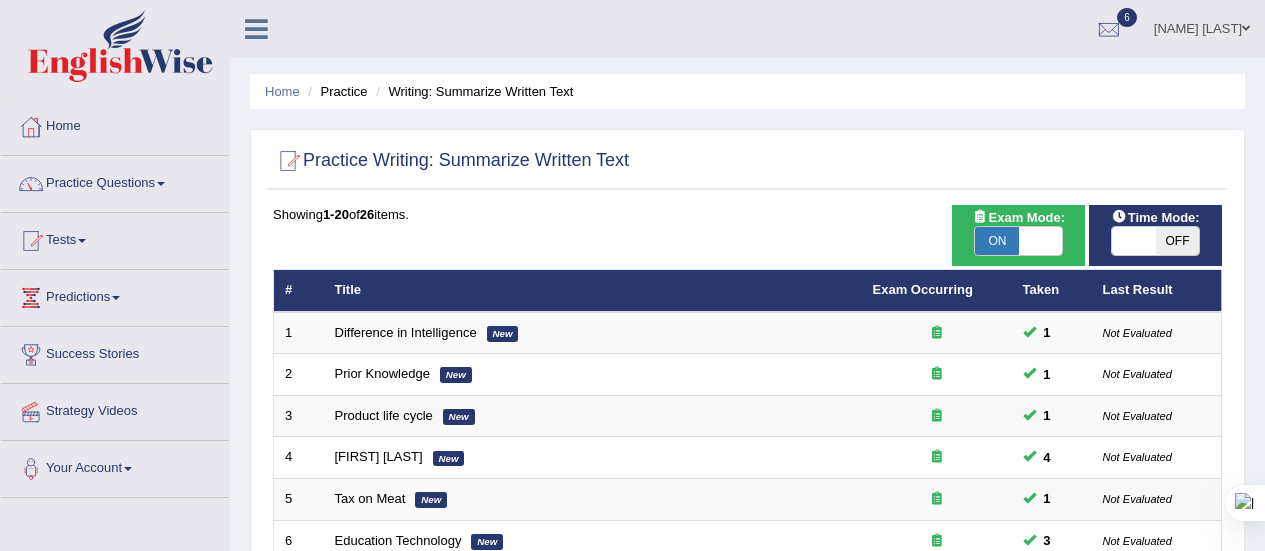 scroll, scrollTop: 0, scrollLeft: 0, axis: both 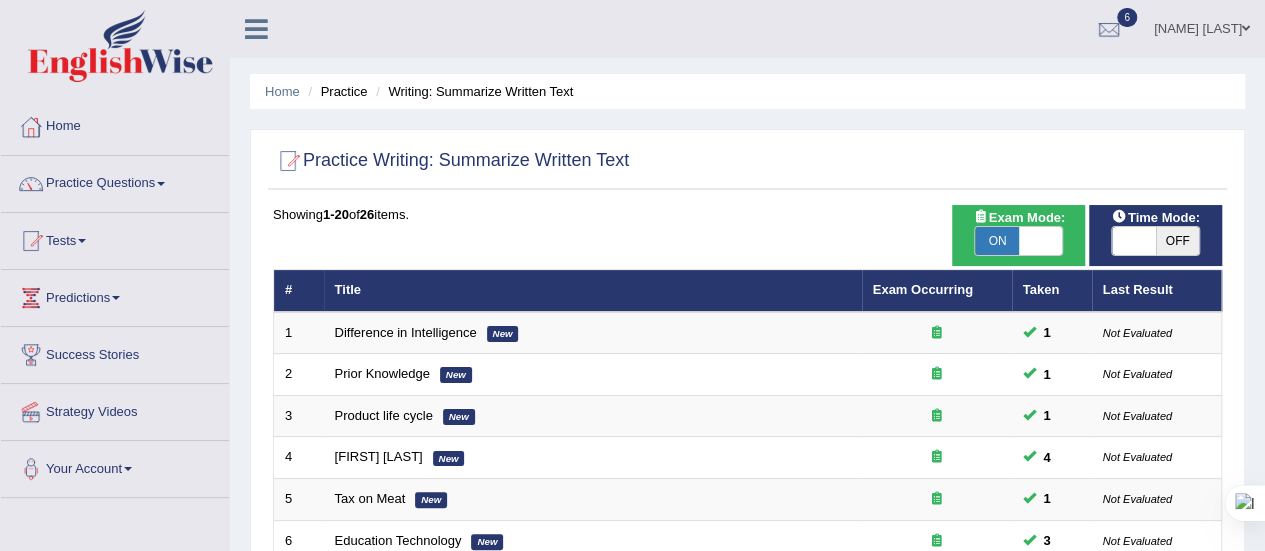click on "OFF" at bounding box center [1178, 241] 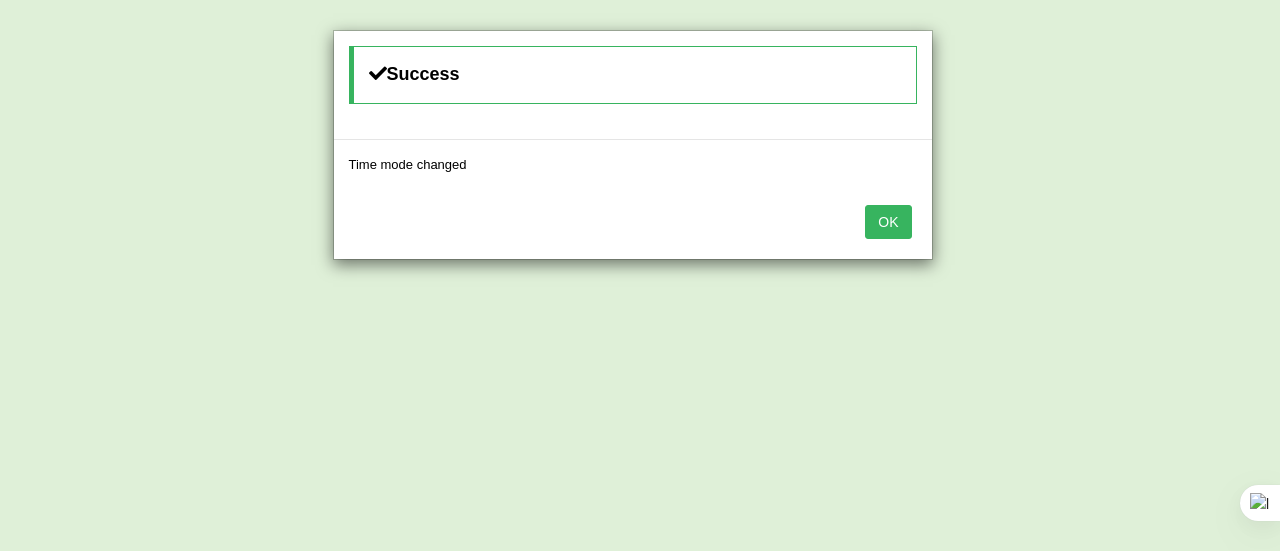 click on "OK" at bounding box center (888, 222) 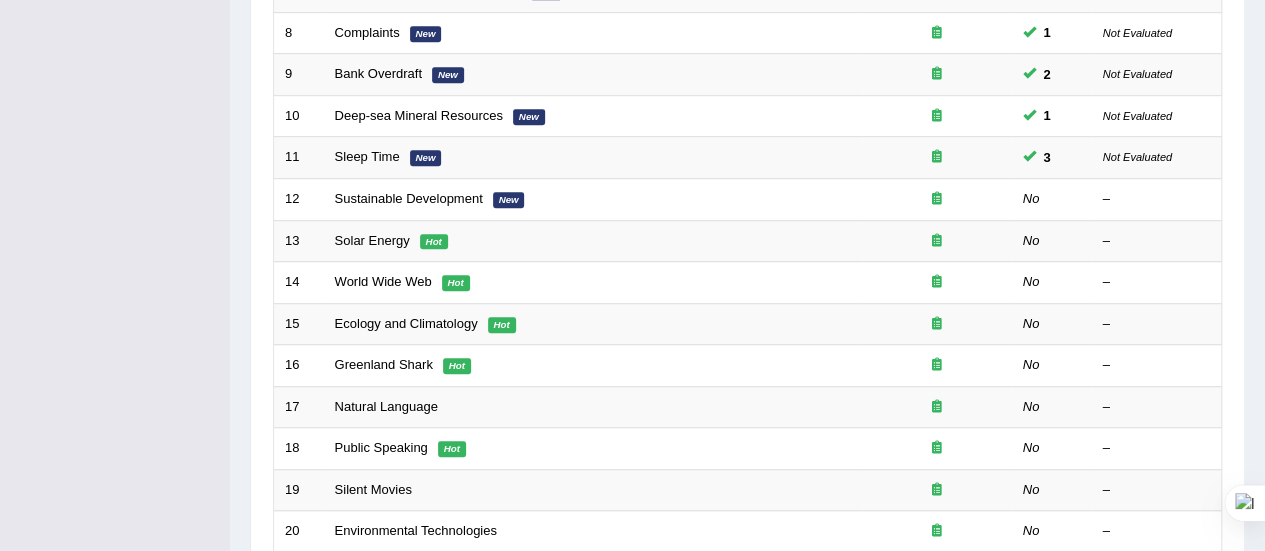 scroll, scrollTop: 583, scrollLeft: 0, axis: vertical 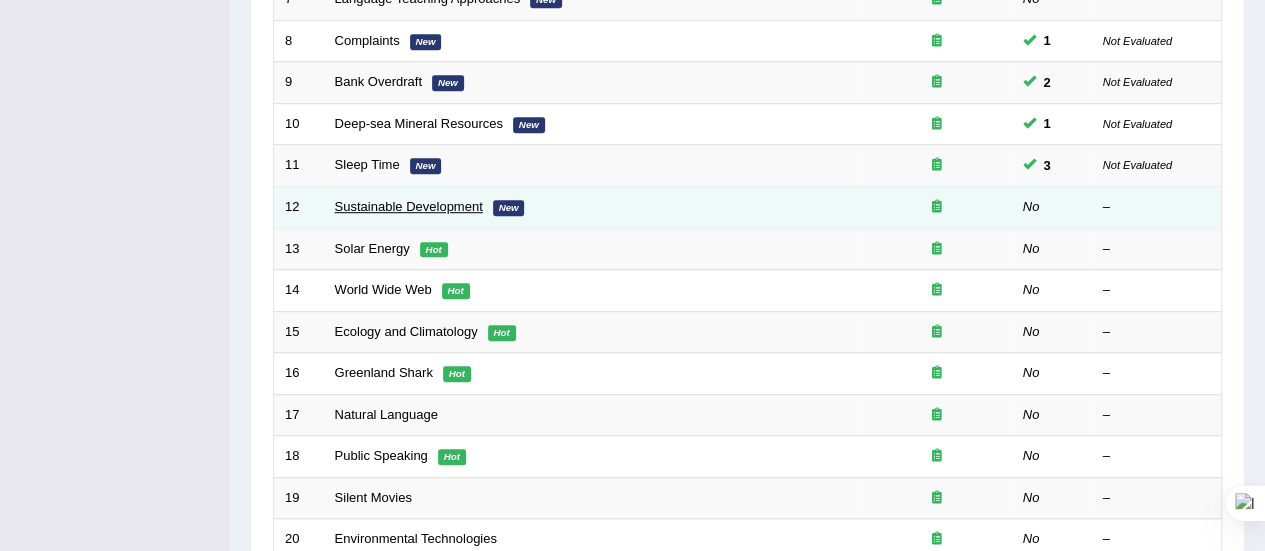 click on "Sustainable Development" at bounding box center [409, 206] 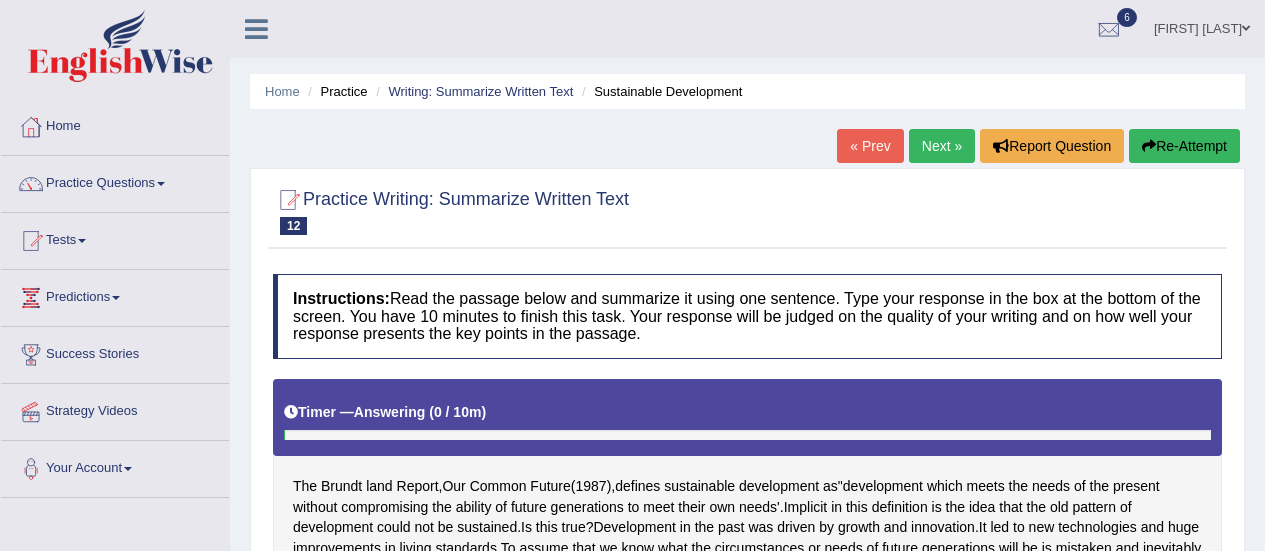 scroll, scrollTop: 0, scrollLeft: 0, axis: both 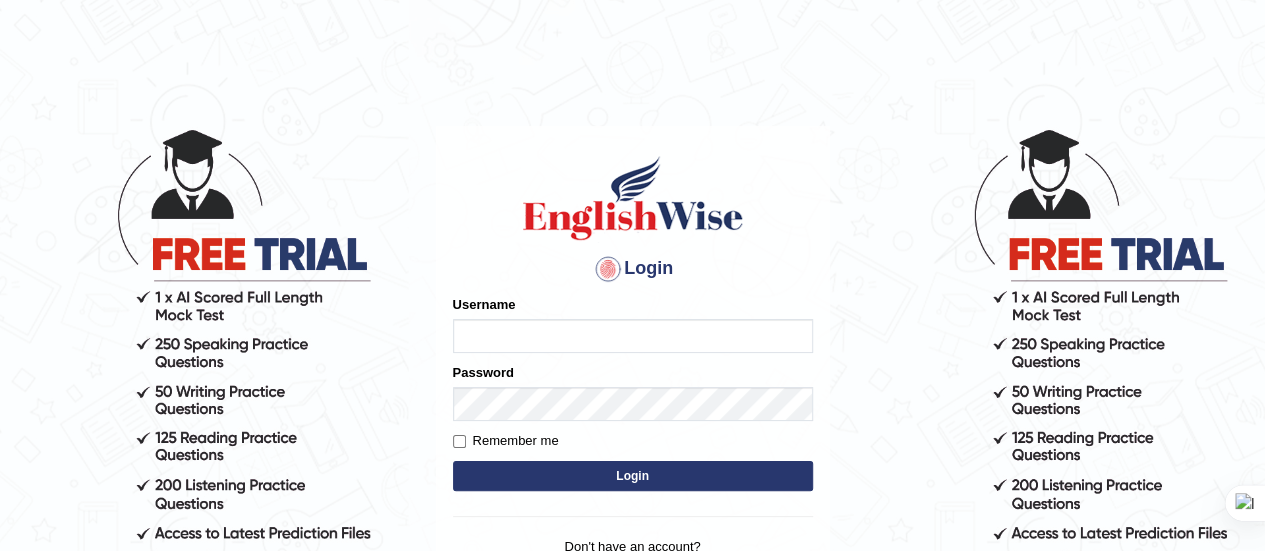 type on "Srinivasarao" 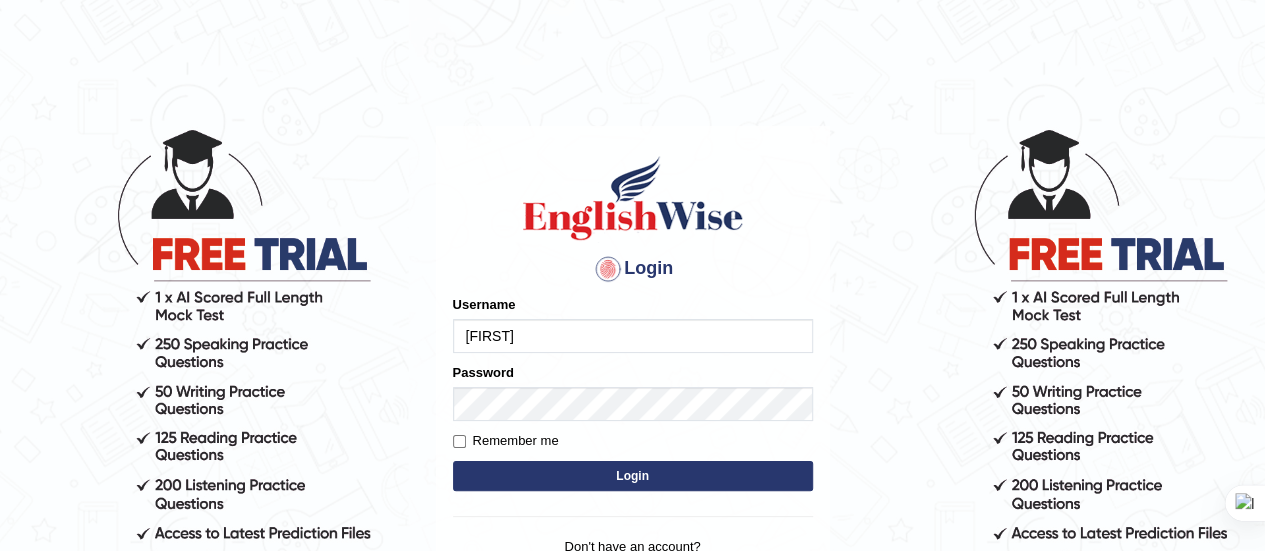 click on "Login" at bounding box center (633, 476) 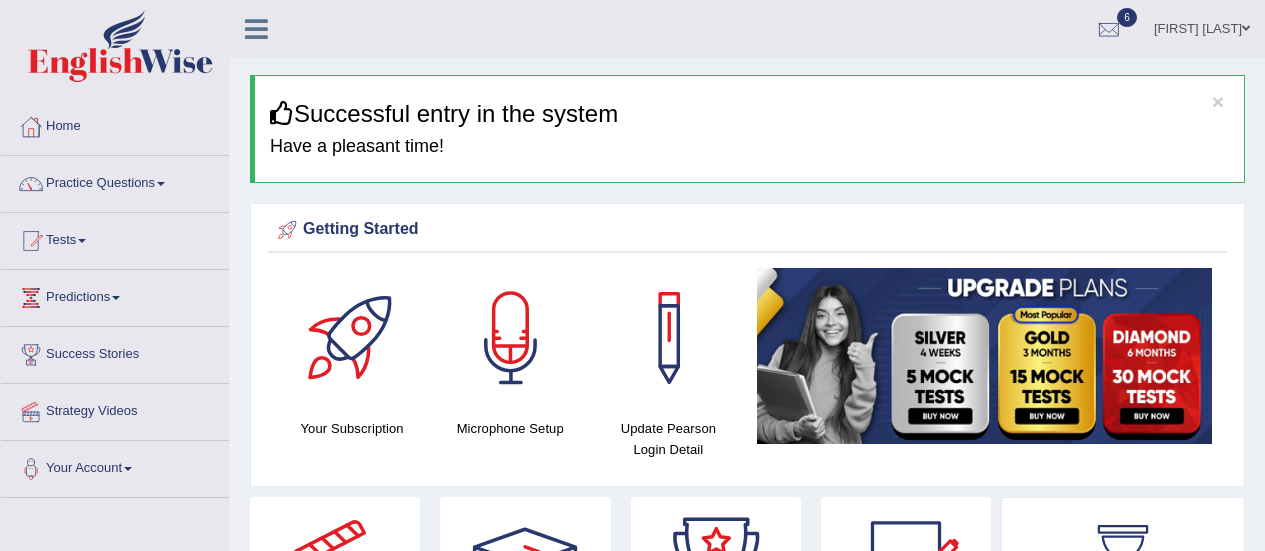 scroll, scrollTop: 0, scrollLeft: 0, axis: both 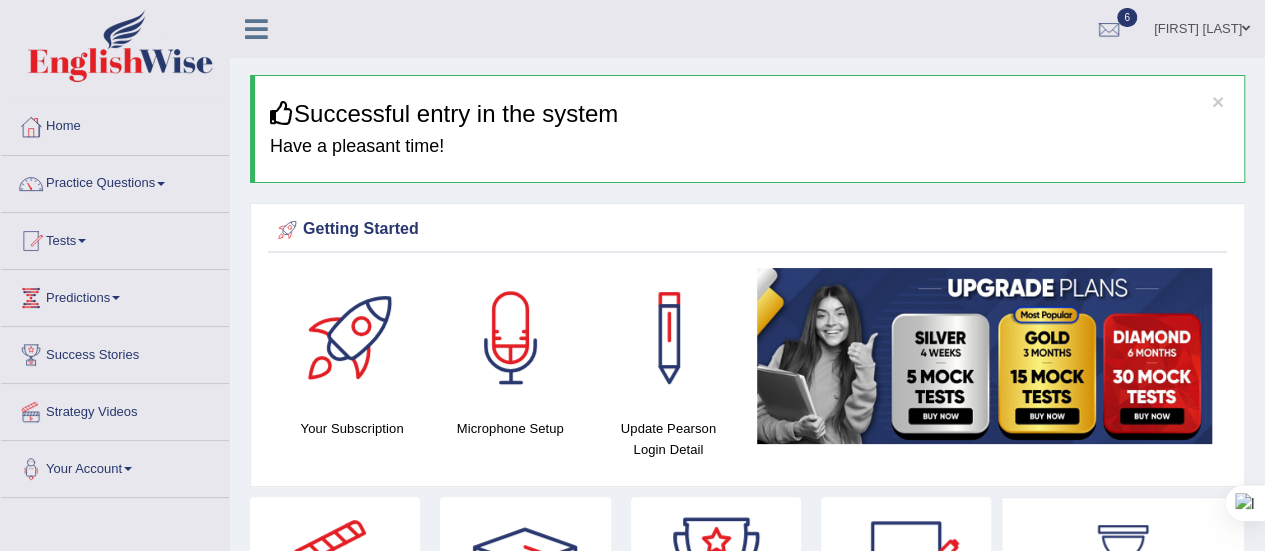 click on "Practice Questions" at bounding box center [115, 181] 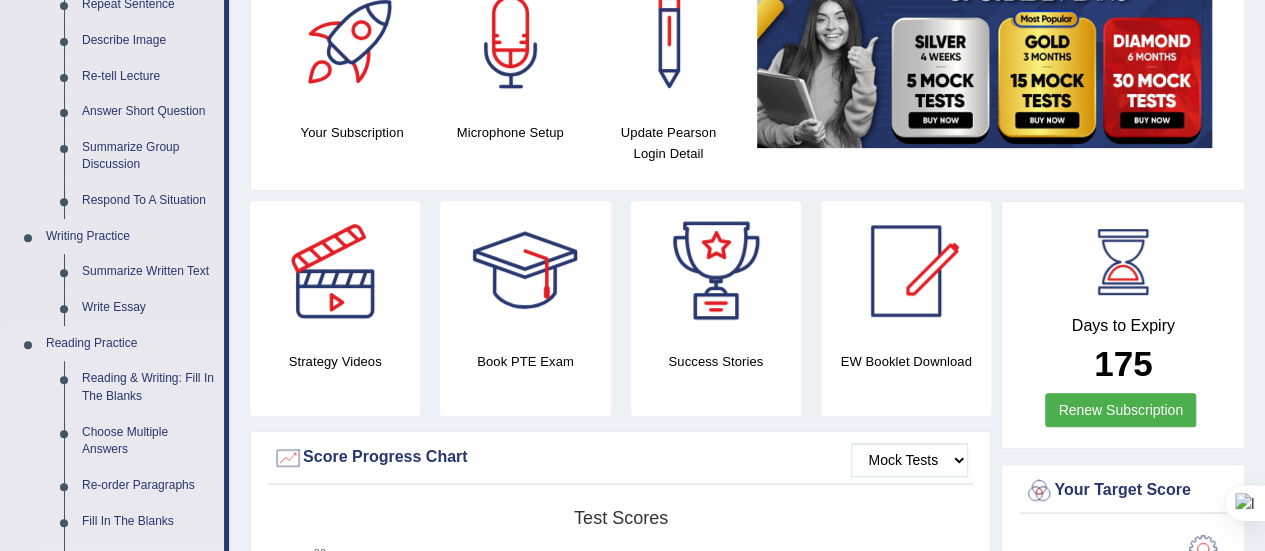 scroll, scrollTop: 295, scrollLeft: 0, axis: vertical 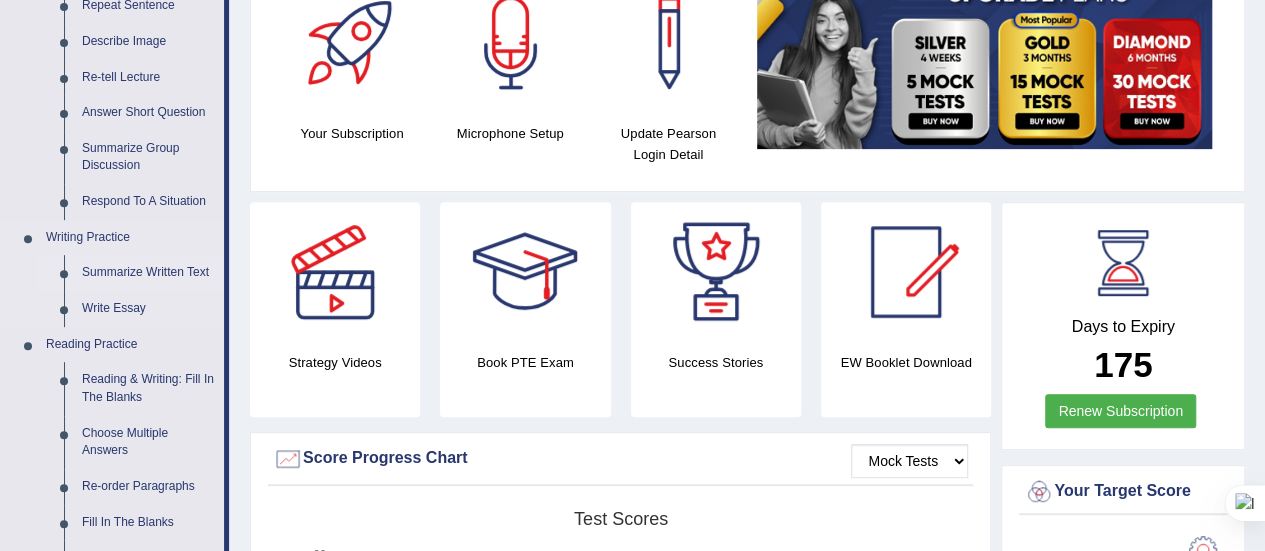 click on "Summarize Written Text" at bounding box center (148, 273) 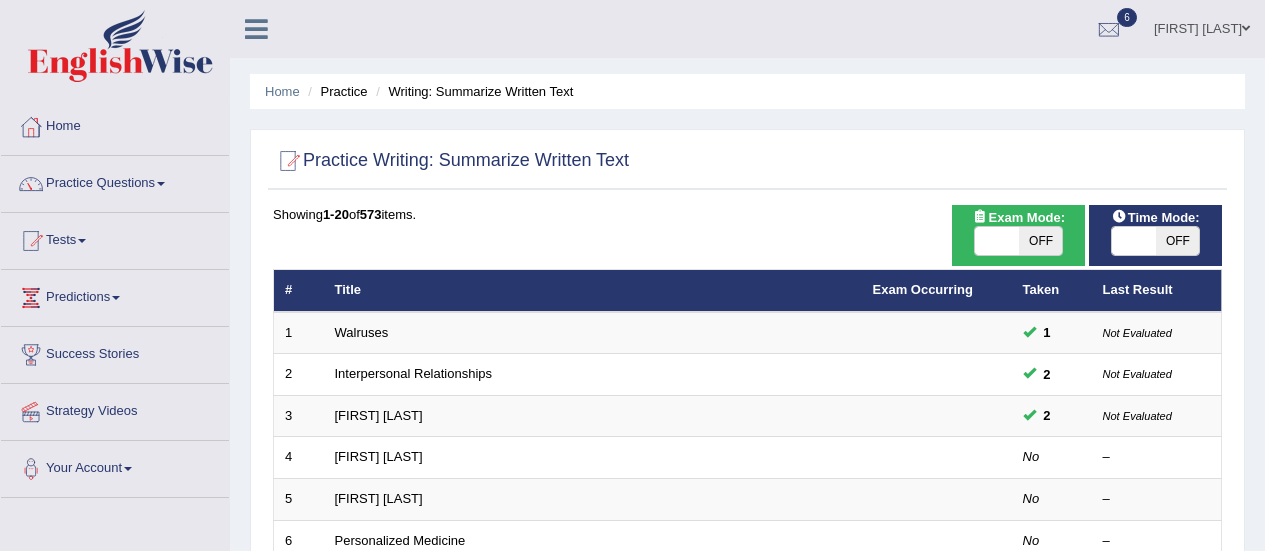 scroll, scrollTop: 0, scrollLeft: 0, axis: both 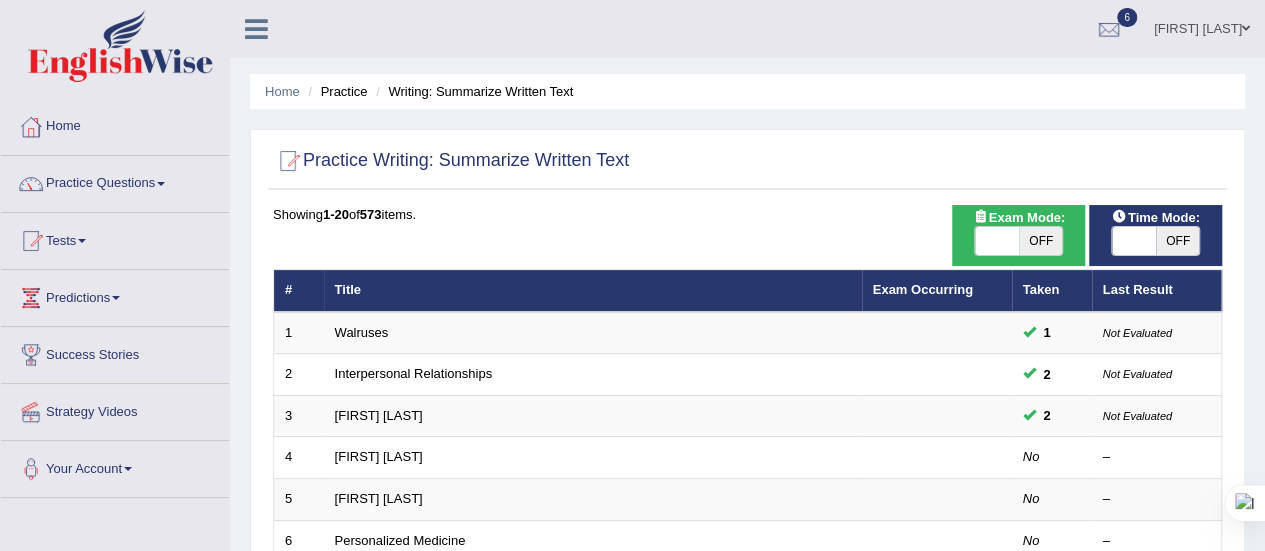 click on "OFF" at bounding box center [1041, 241] 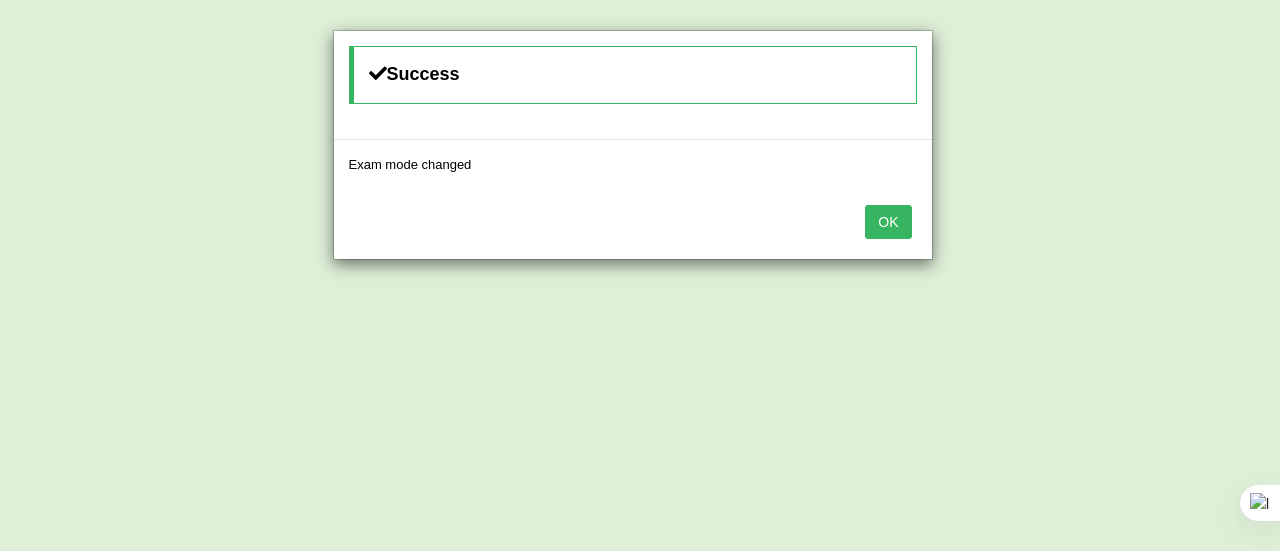 click on "OK" at bounding box center (888, 222) 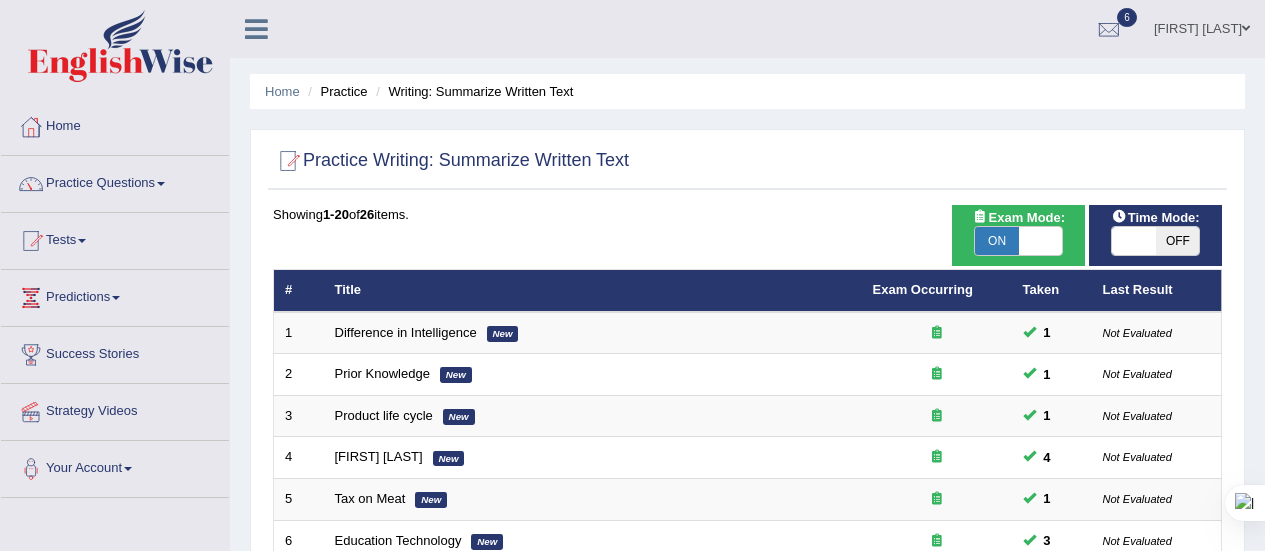 scroll, scrollTop: 0, scrollLeft: 0, axis: both 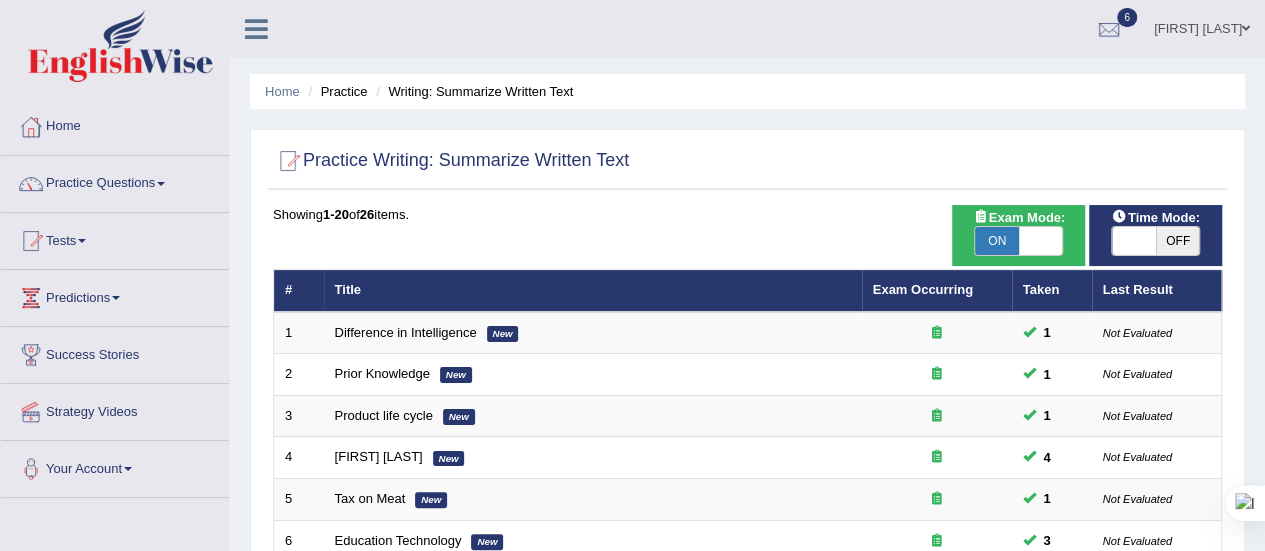 click on "OFF" at bounding box center (1178, 241) 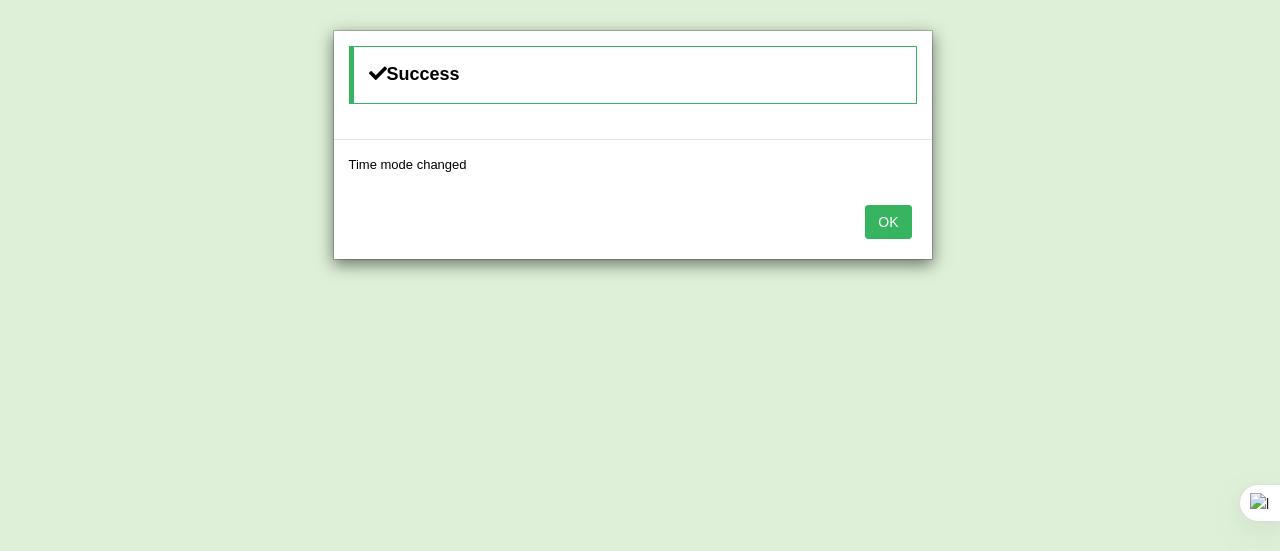 click on "OK" at bounding box center (888, 222) 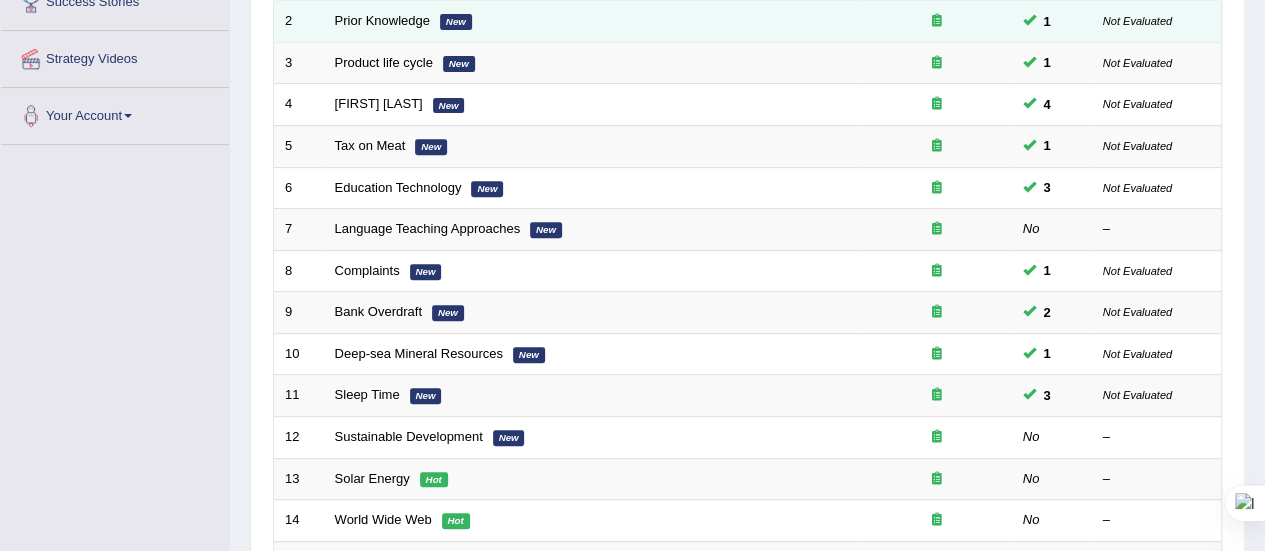 scroll, scrollTop: 357, scrollLeft: 0, axis: vertical 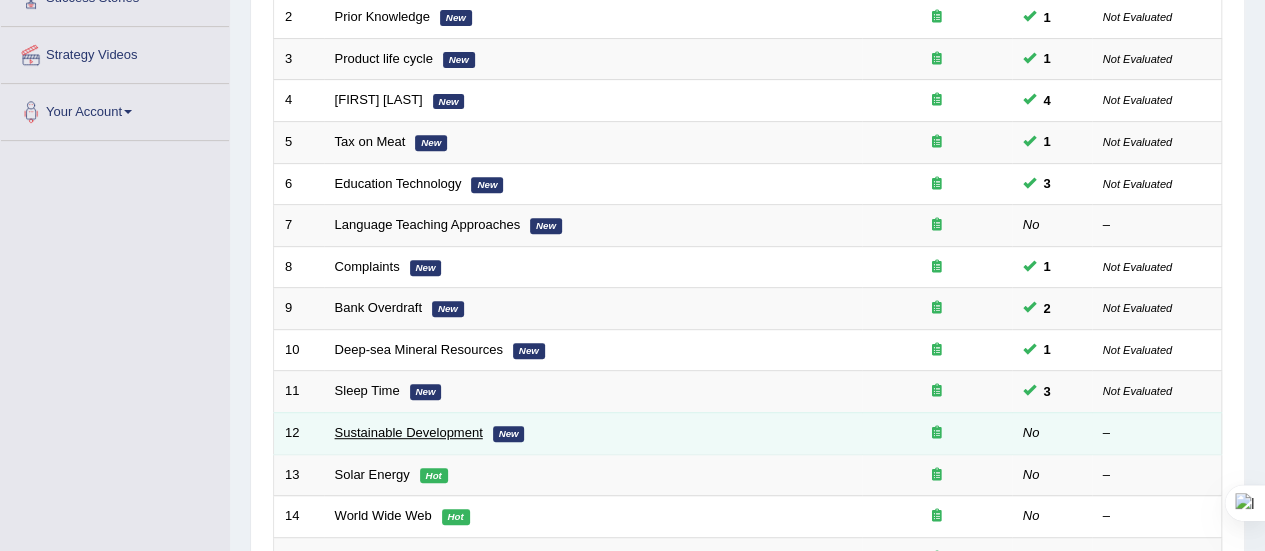 click on "Sustainable Development" at bounding box center (409, 432) 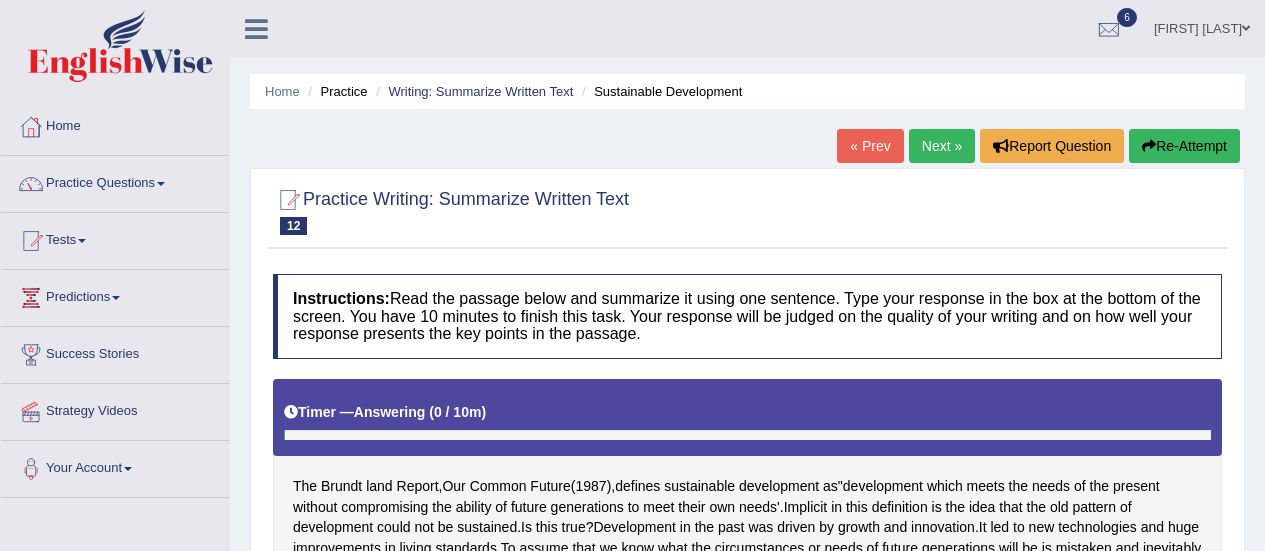 scroll, scrollTop: 0, scrollLeft: 0, axis: both 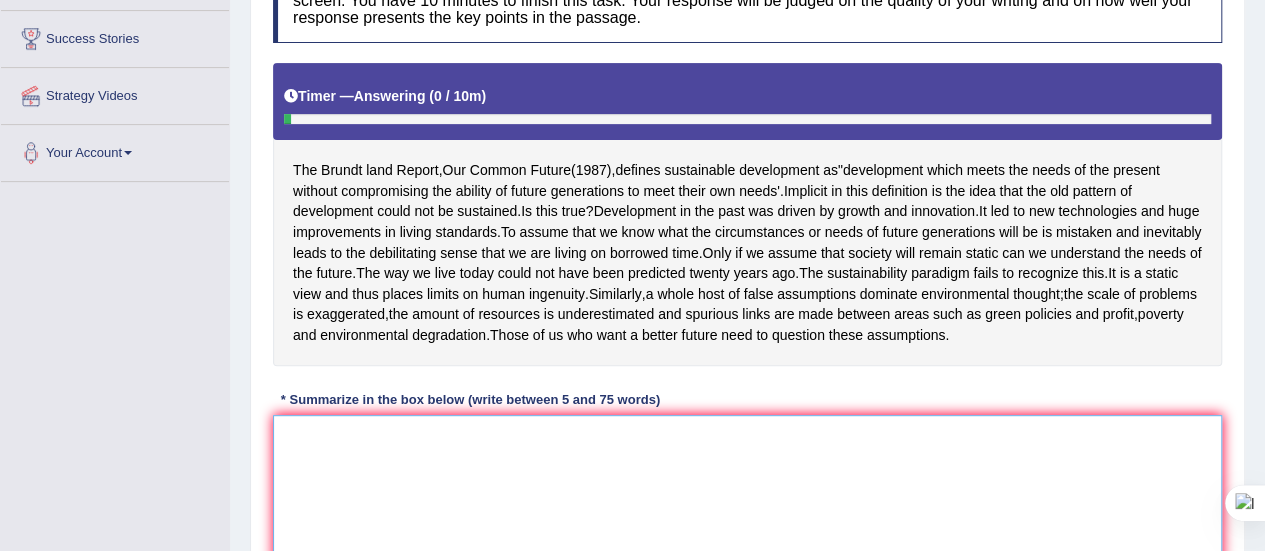 click at bounding box center [747, 512] 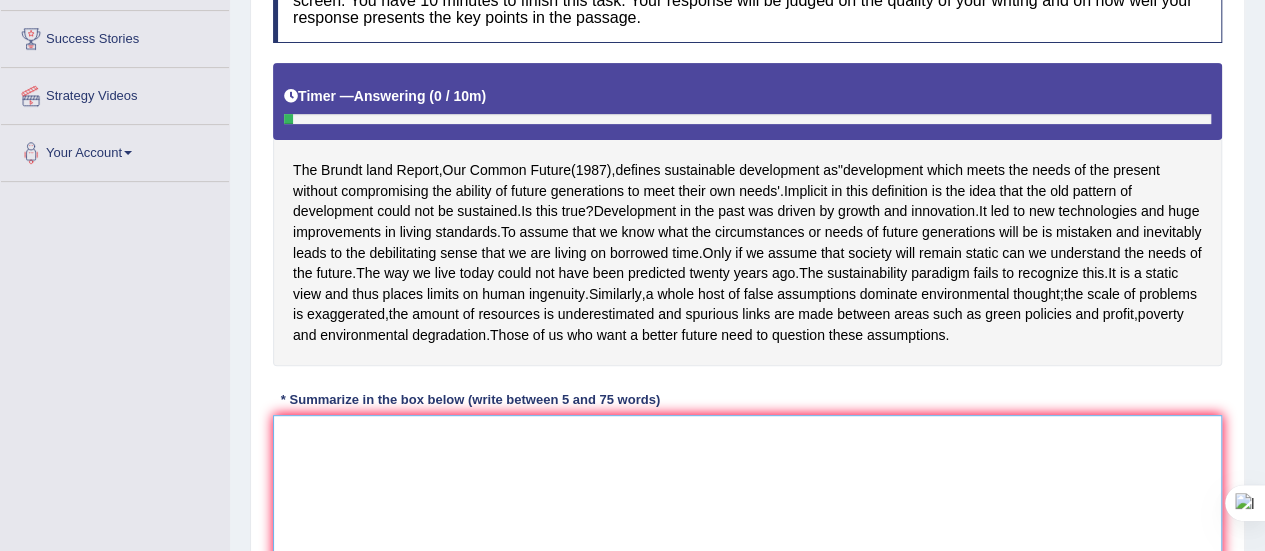 click at bounding box center (747, 512) 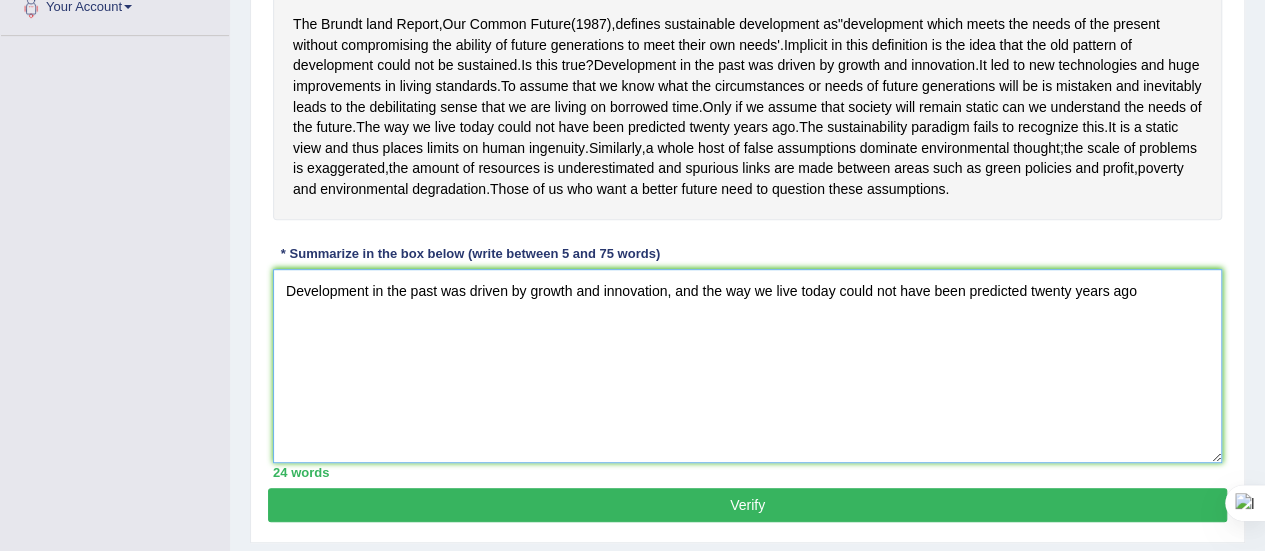 scroll, scrollTop: 463, scrollLeft: 0, axis: vertical 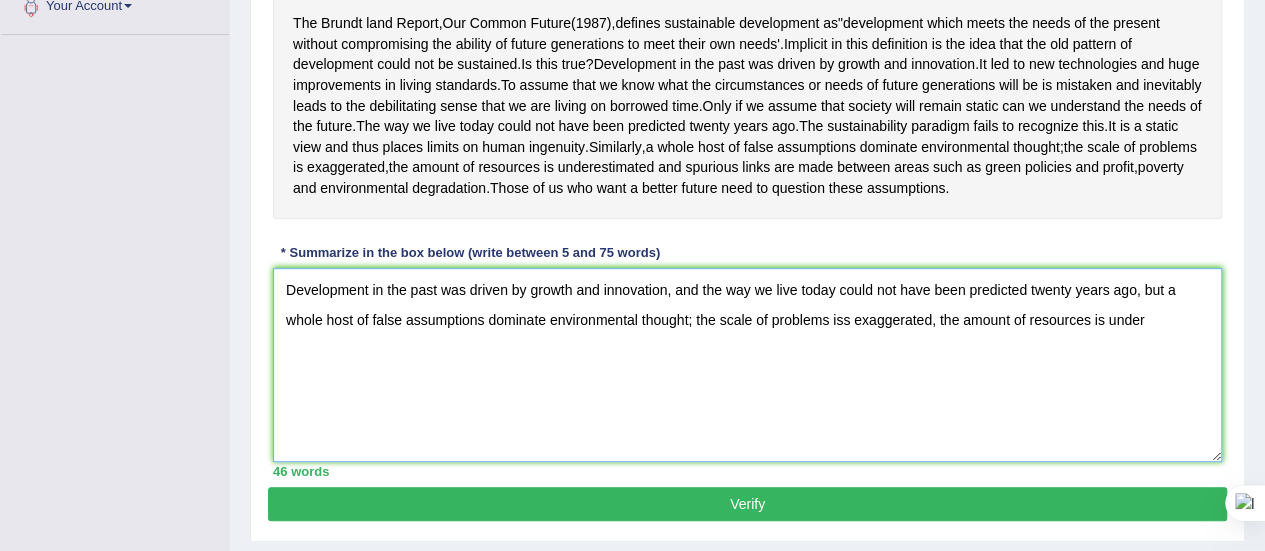 type on "Development in the past was driven by growth and innovation, and the way we live today could not have been predicted twenty years ago, but a whole host of false assumptions dominate environmental thought; the scale of problems iss exaggerated, the amount of resources is under" 